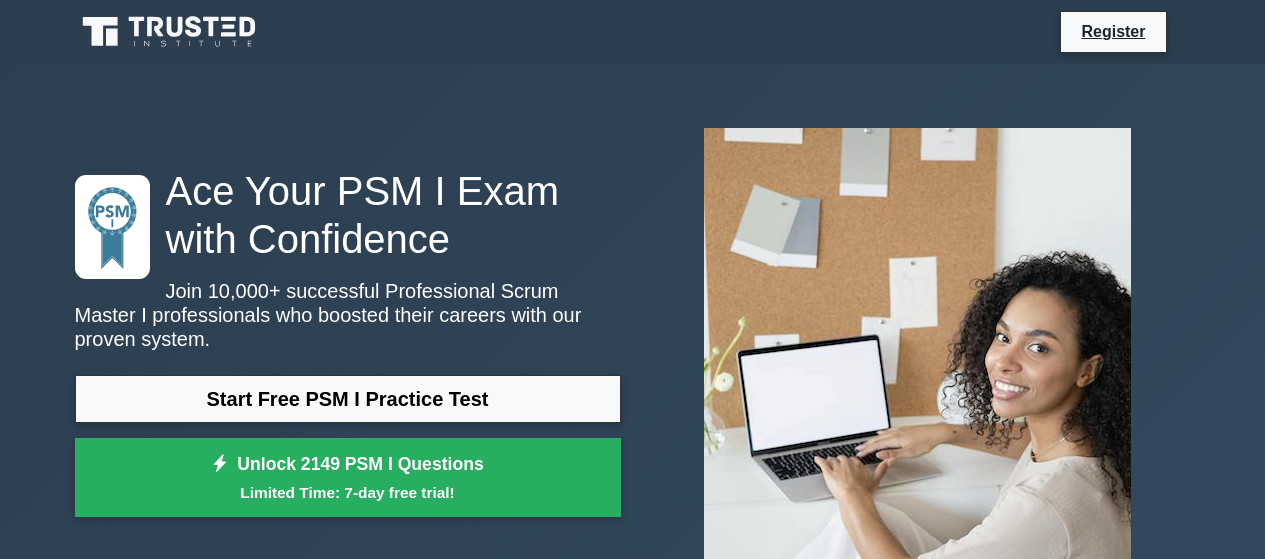 scroll, scrollTop: 0, scrollLeft: 0, axis: both 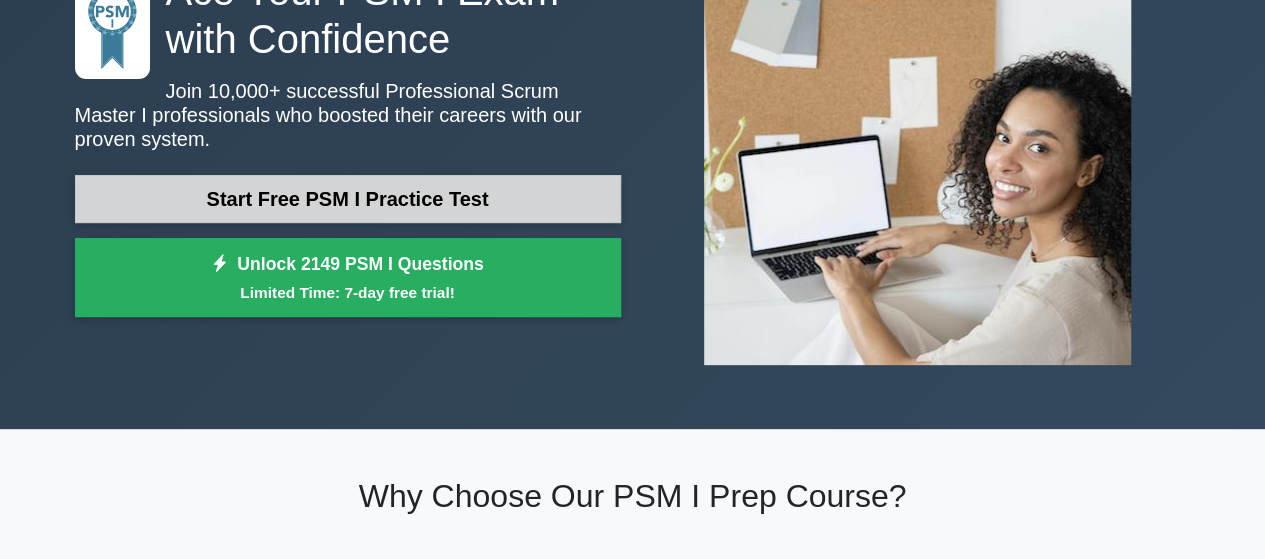 click on "Start Free PSM I Practice Test" at bounding box center [348, 199] 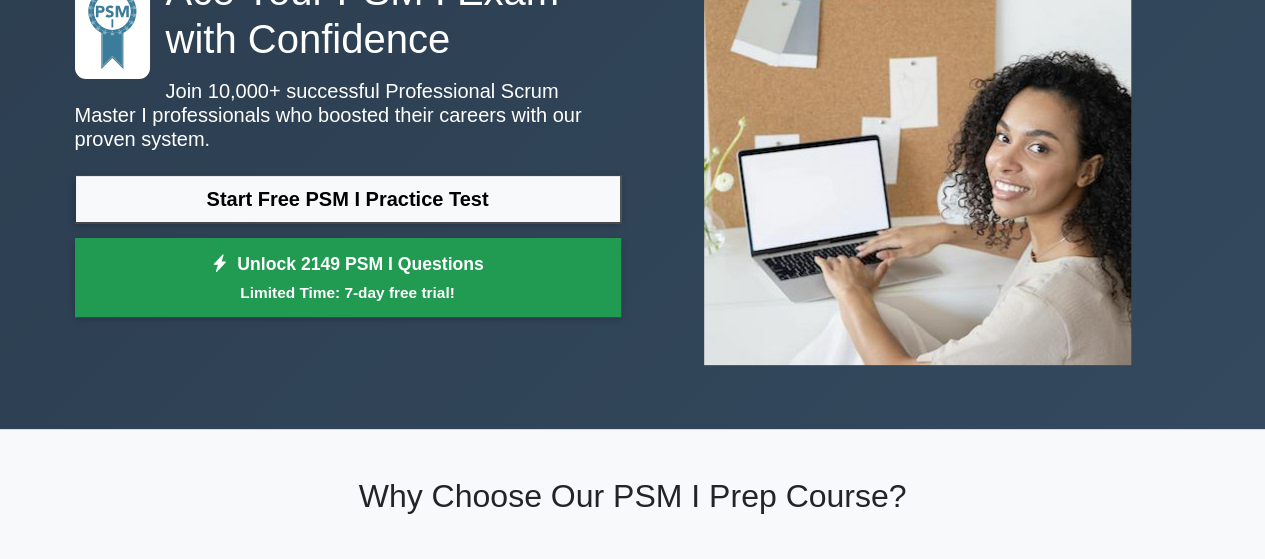 click on "Unlock 2149 PSM I Questions
Limited Time: 7-day free trial!" at bounding box center (348, 278) 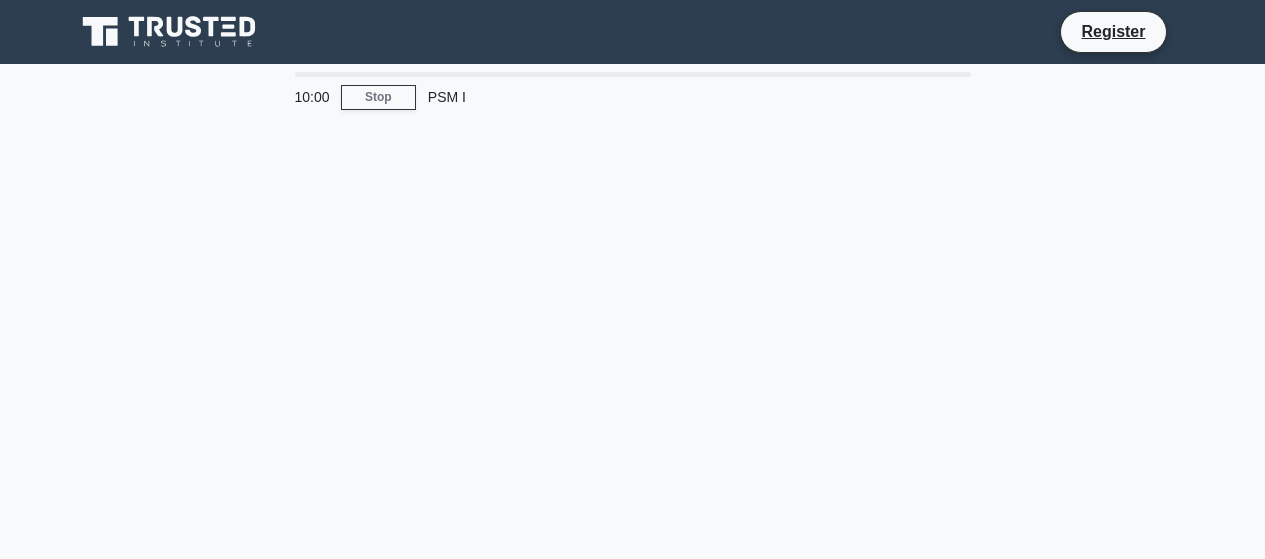 scroll, scrollTop: 0, scrollLeft: 0, axis: both 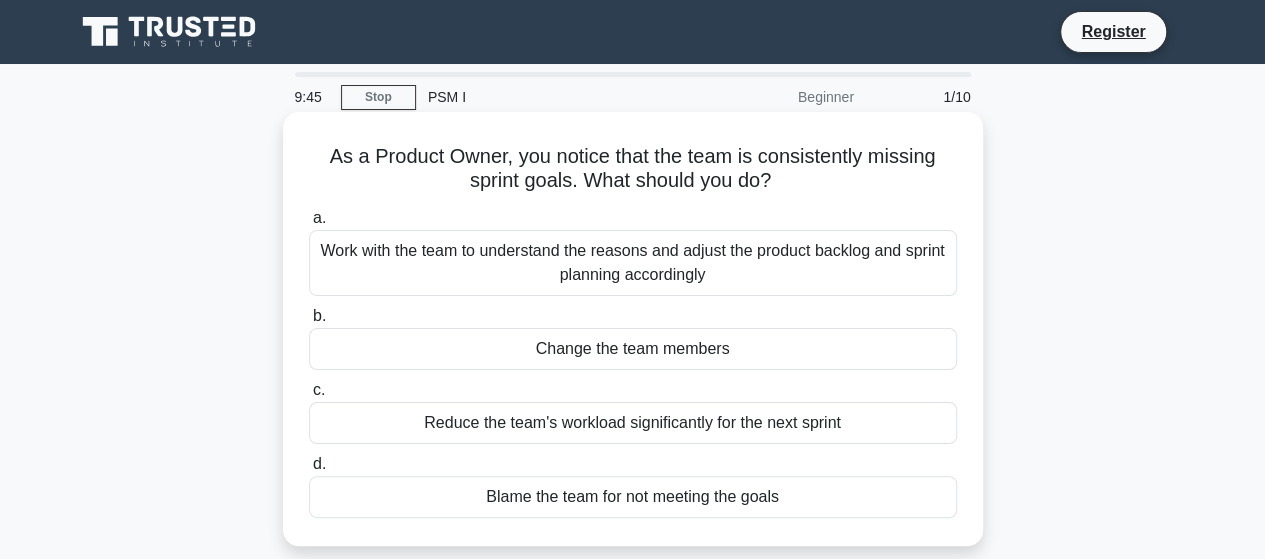 click on "Work with the team to understand the reasons and adjust the product backlog and sprint planning accordingly" at bounding box center [633, 263] 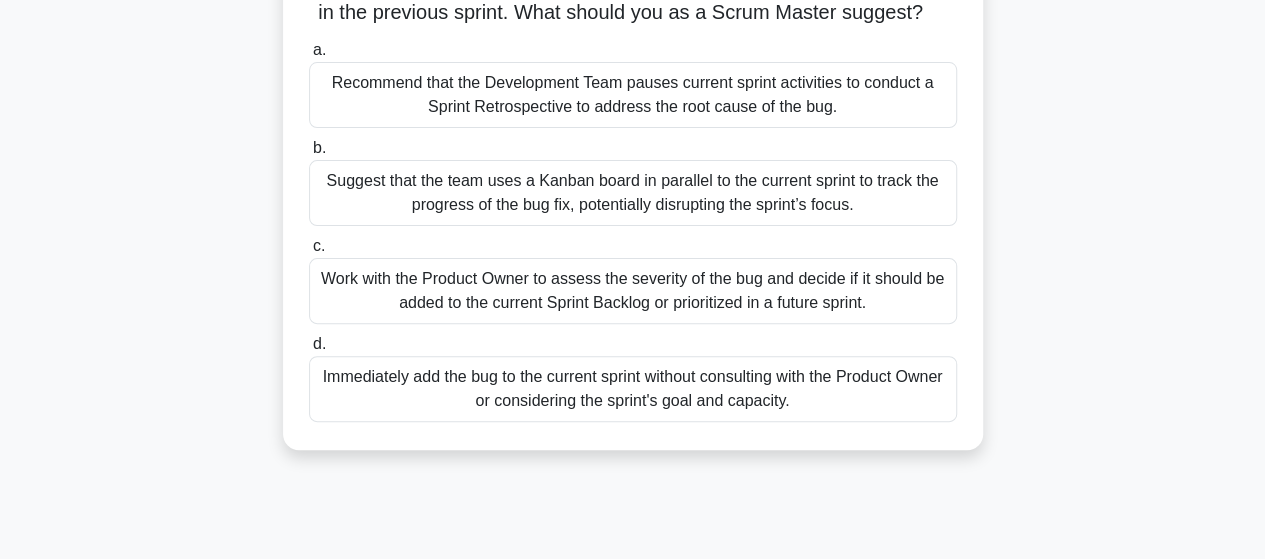 scroll, scrollTop: 200, scrollLeft: 0, axis: vertical 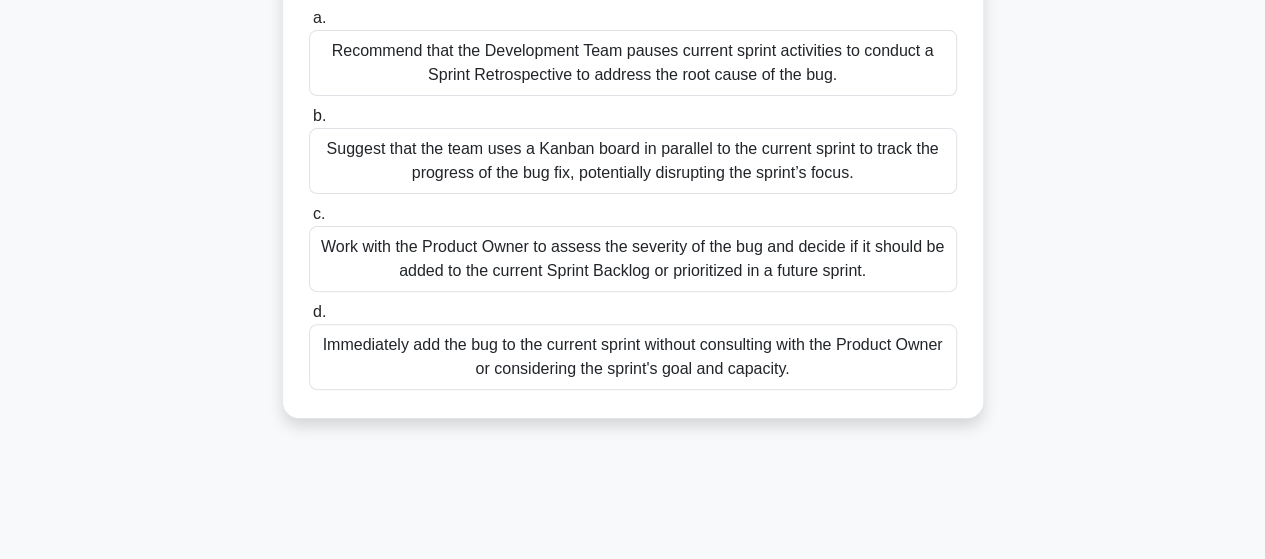 click on "Work with the Product Owner to assess the severity of the bug and decide if it should be added to the current Sprint Backlog or prioritized in a future sprint." at bounding box center (633, 259) 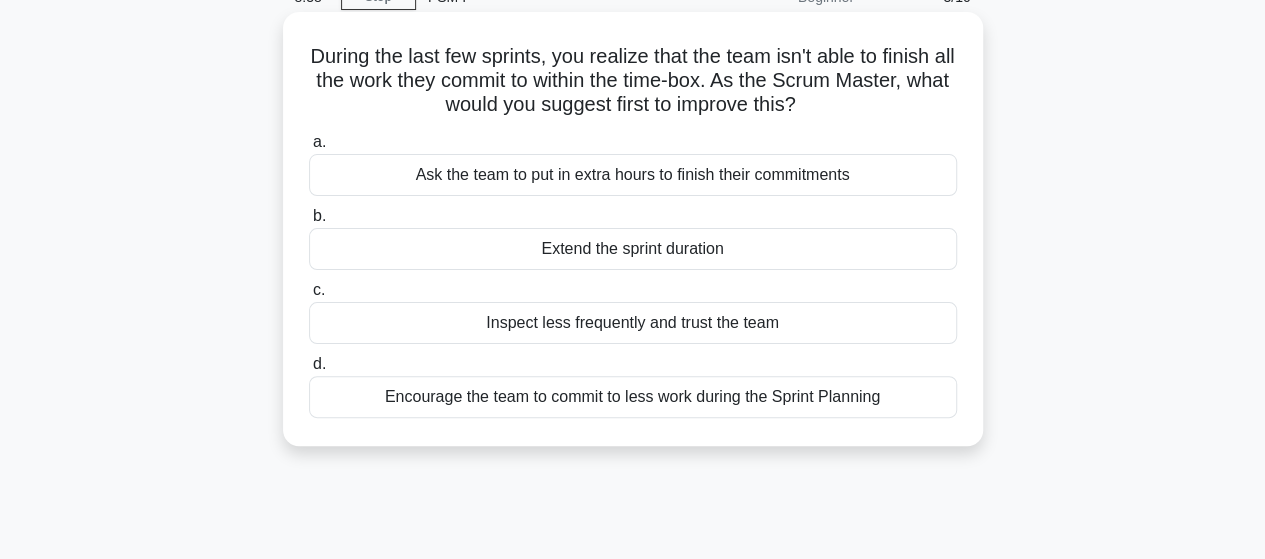 scroll, scrollTop: 0, scrollLeft: 0, axis: both 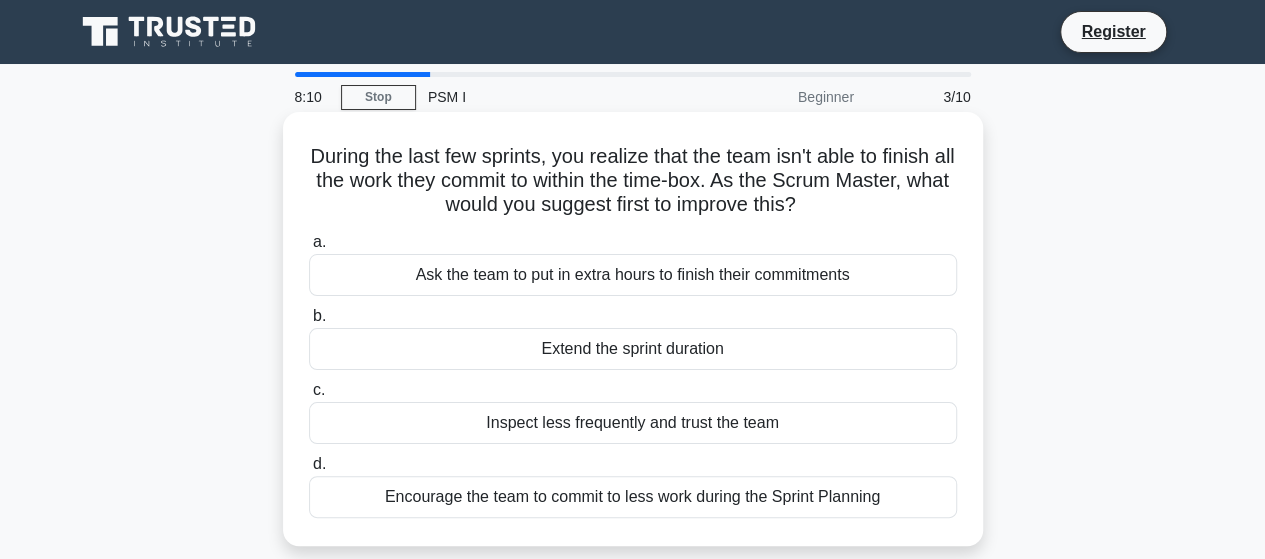 click on "Extend the sprint duration" at bounding box center [633, 349] 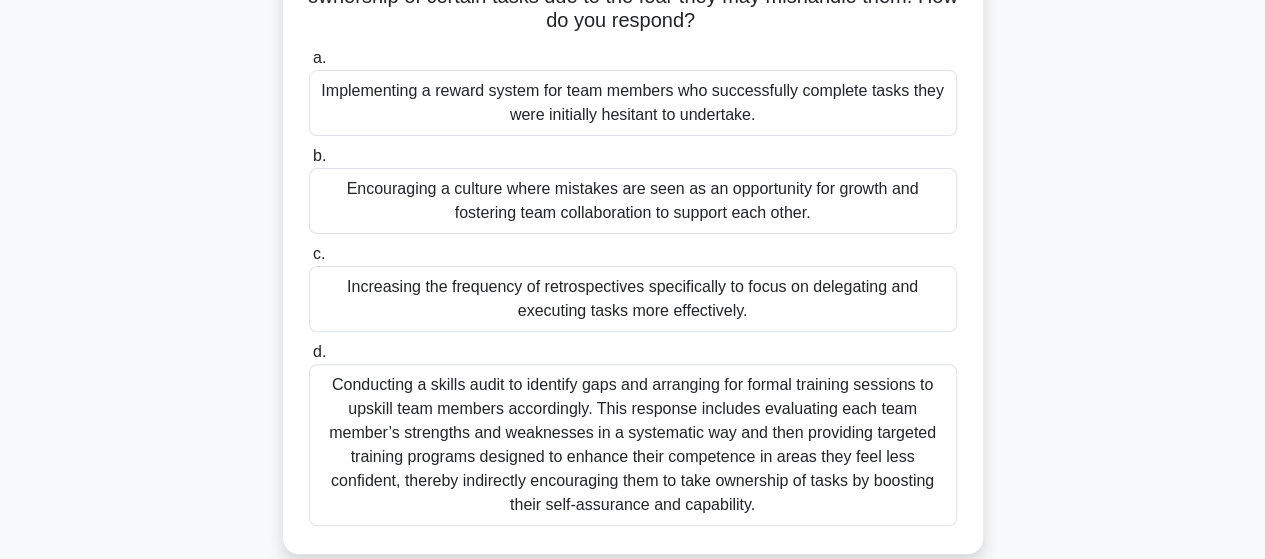 scroll, scrollTop: 300, scrollLeft: 0, axis: vertical 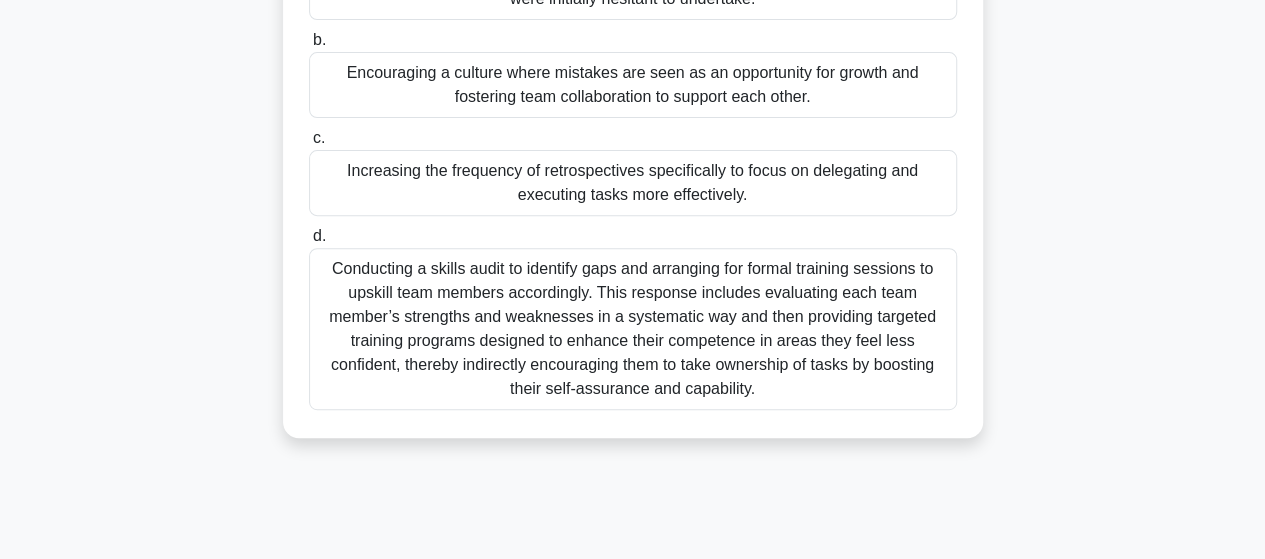click on "Encouraging a culture where mistakes are seen as an opportunity for growth and fostering team collaboration to support each other." at bounding box center [633, 85] 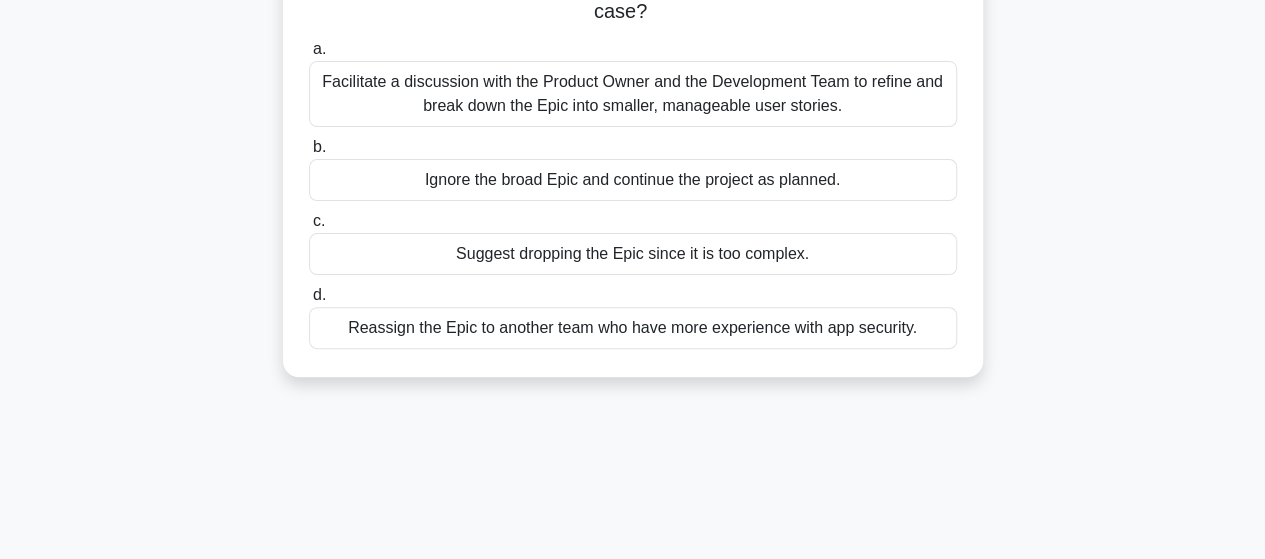 scroll, scrollTop: 200, scrollLeft: 0, axis: vertical 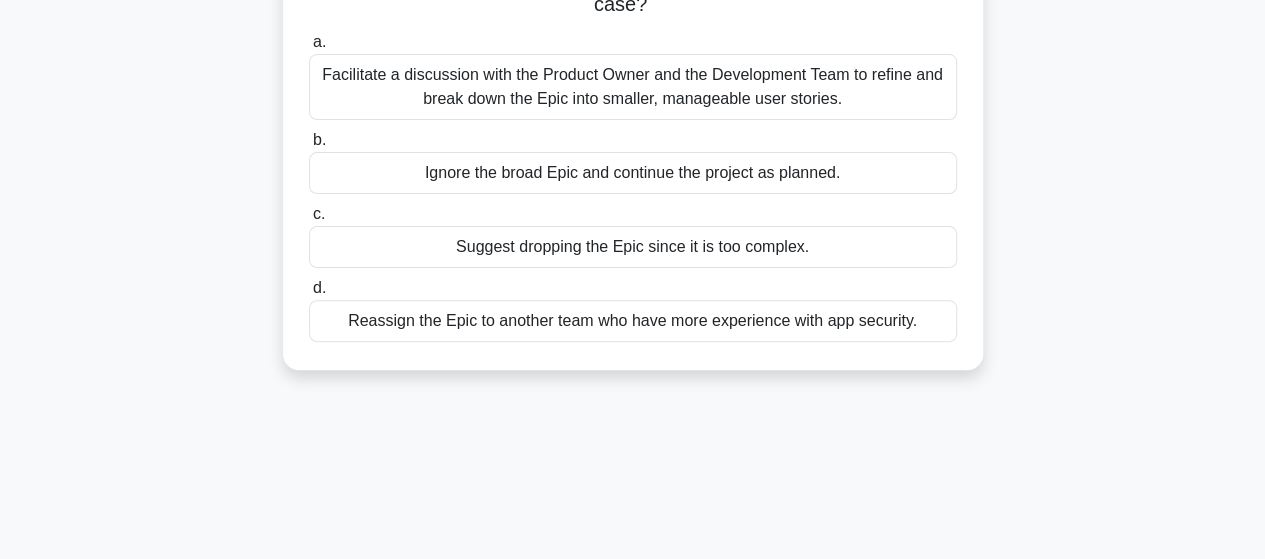 click on "Facilitate a discussion with the Product Owner and the Development Team to refine and break down the Epic into smaller, manageable user stories." at bounding box center (633, 87) 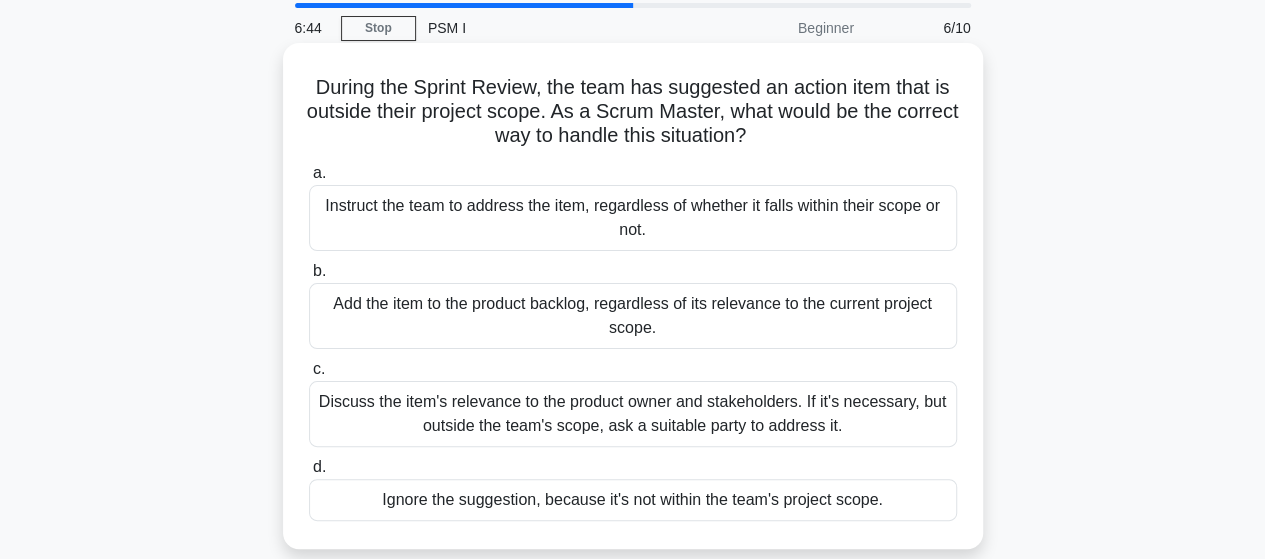 scroll, scrollTop: 100, scrollLeft: 0, axis: vertical 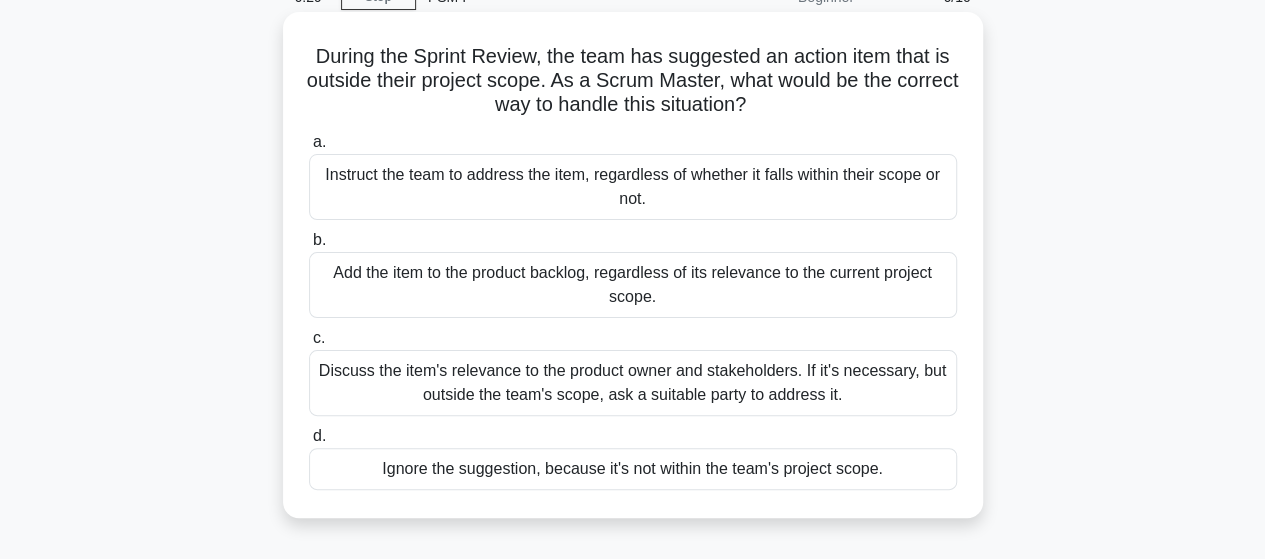 click on "Discuss the item's relevance to the product owner and stakeholders. If it's necessary, but outside the team's scope, ask a suitable party to address it." at bounding box center [633, 383] 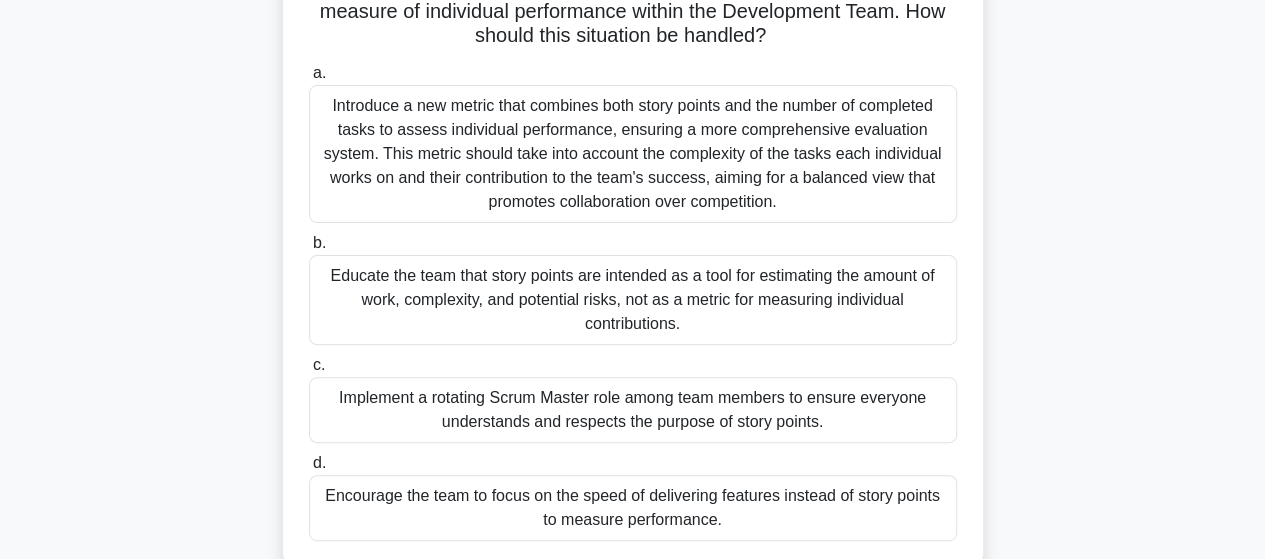 scroll, scrollTop: 200, scrollLeft: 0, axis: vertical 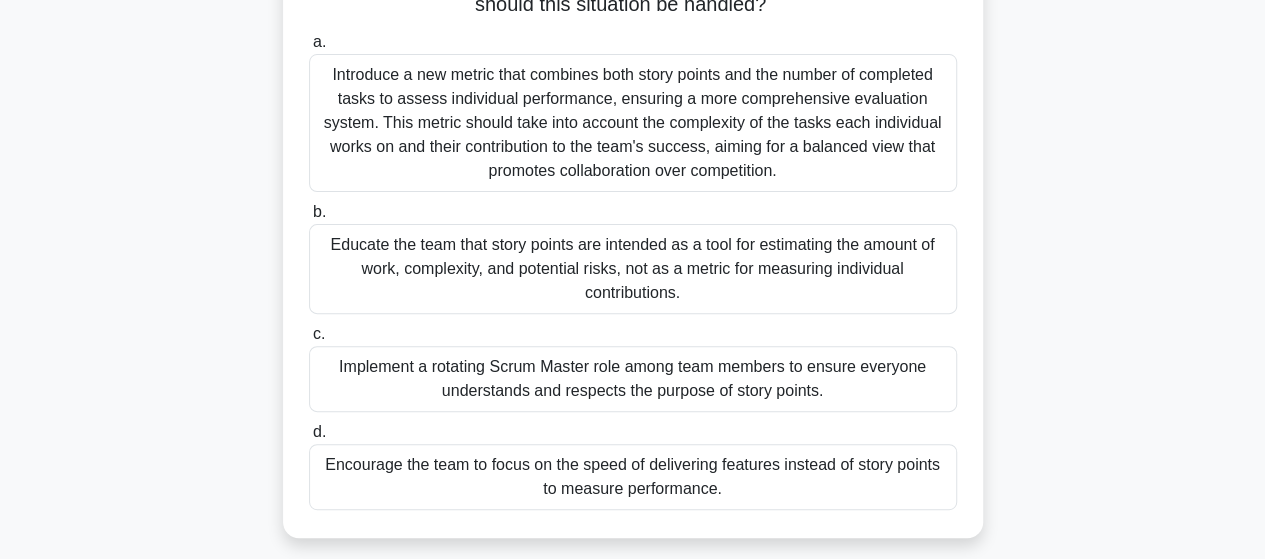 click on "Educate the team that story points are intended as a tool for estimating the amount of work, complexity, and potential risks, not as a metric for measuring individual contributions." at bounding box center (633, 269) 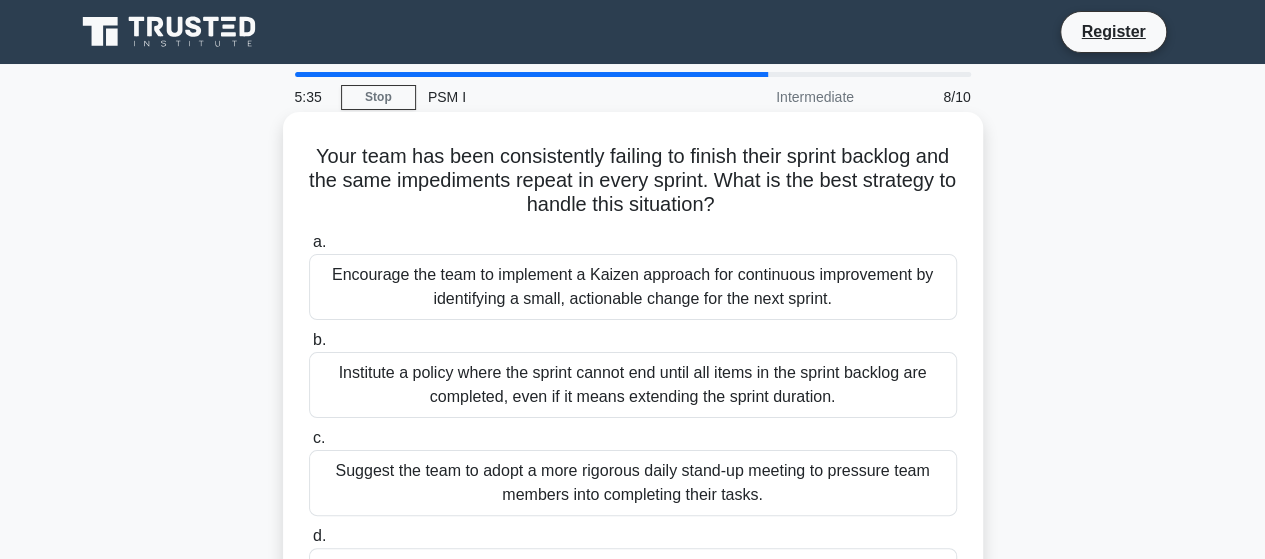 scroll, scrollTop: 100, scrollLeft: 0, axis: vertical 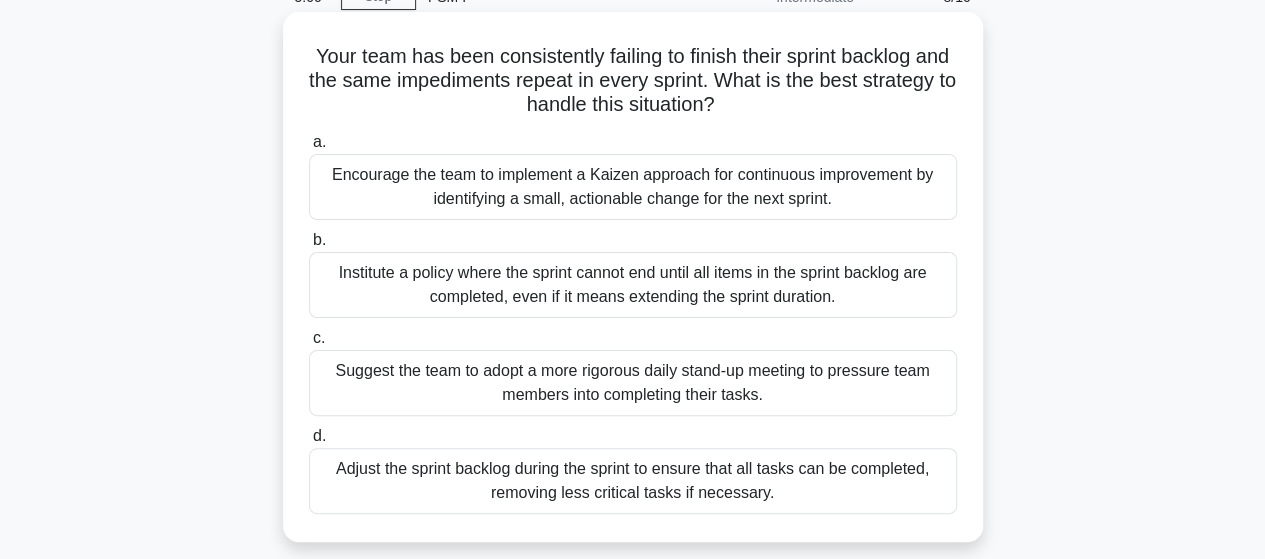 click on "Institute a policy where the sprint cannot end until all items in the sprint backlog are completed, even if it means extending the sprint duration." at bounding box center (633, 285) 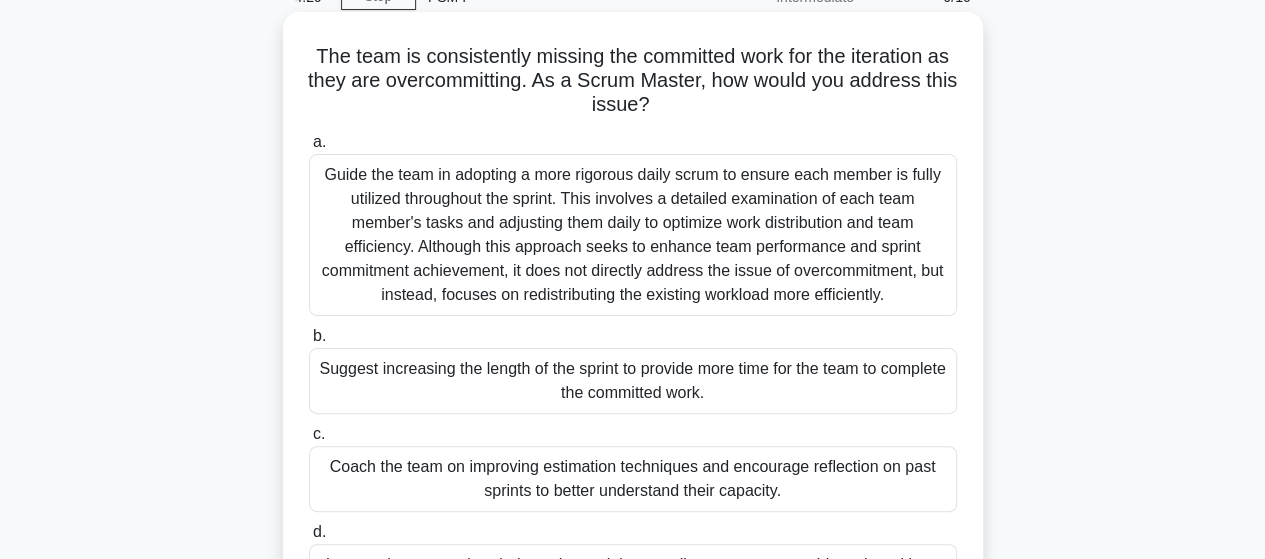scroll, scrollTop: 300, scrollLeft: 0, axis: vertical 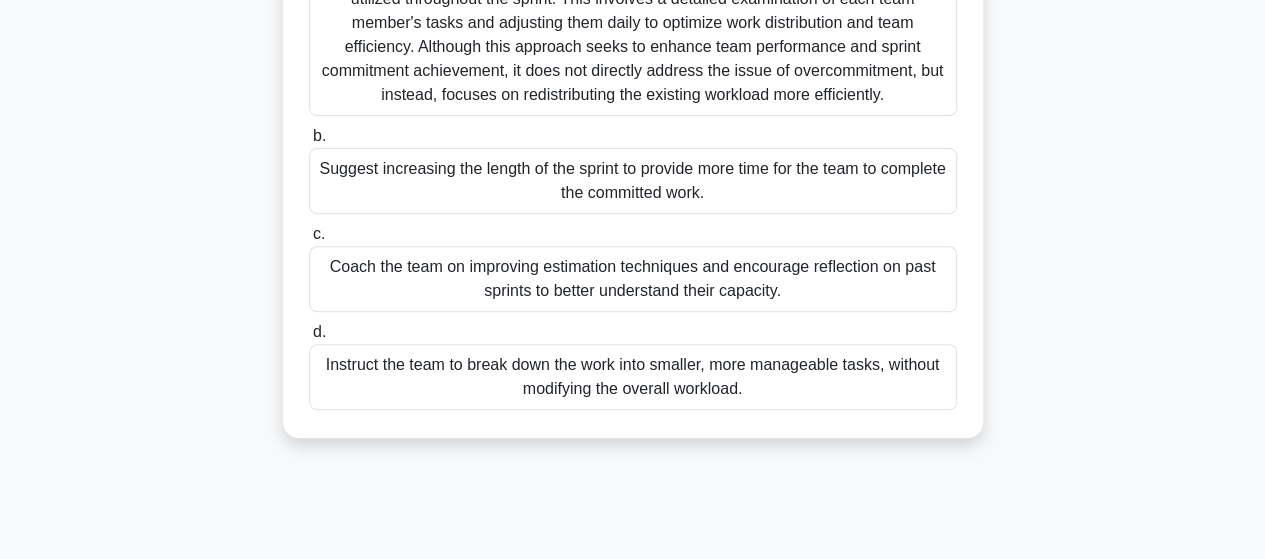 click on "Coach the team on improving estimation techniques and encourage reflection on past sprints to better understand their capacity." at bounding box center (633, 279) 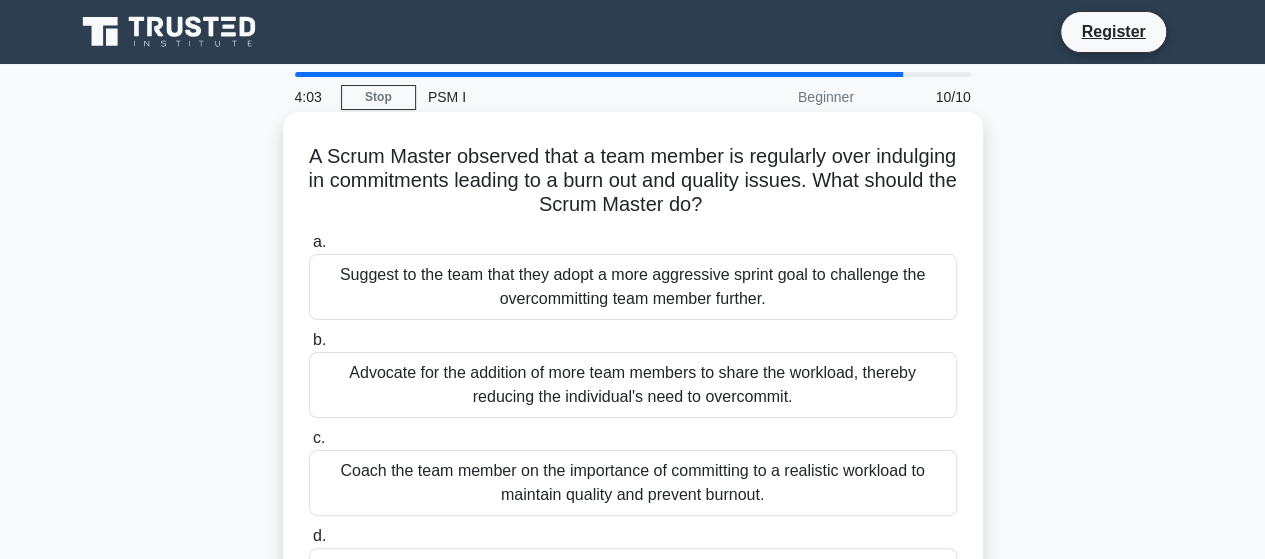 scroll, scrollTop: 200, scrollLeft: 0, axis: vertical 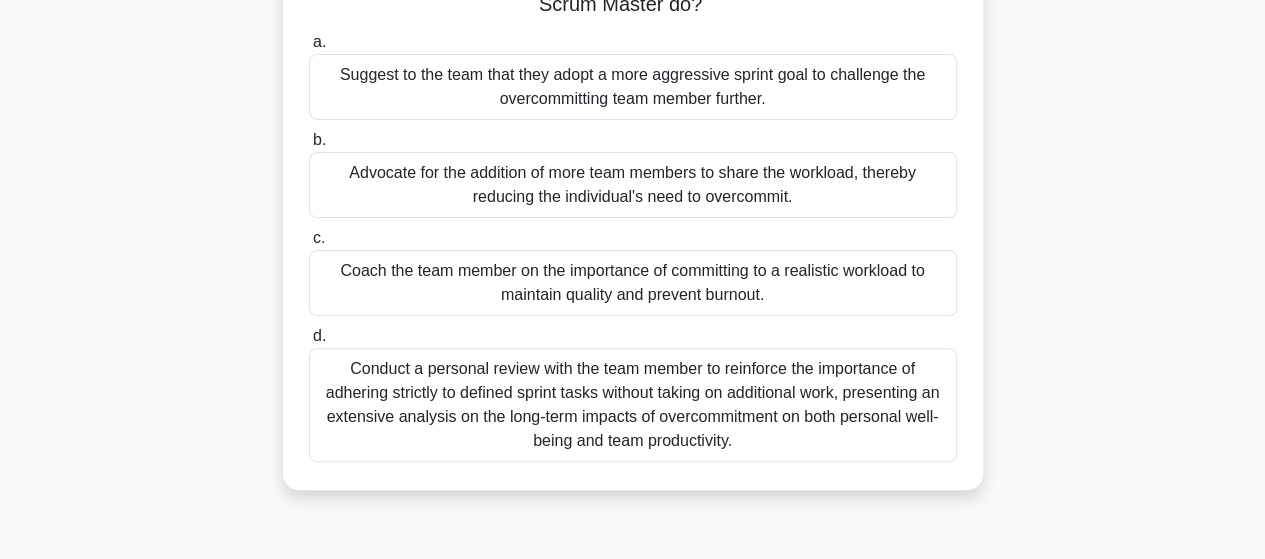 click on "Coach the team member on the importance of committing to a realistic workload to maintain quality and prevent burnout." at bounding box center [633, 283] 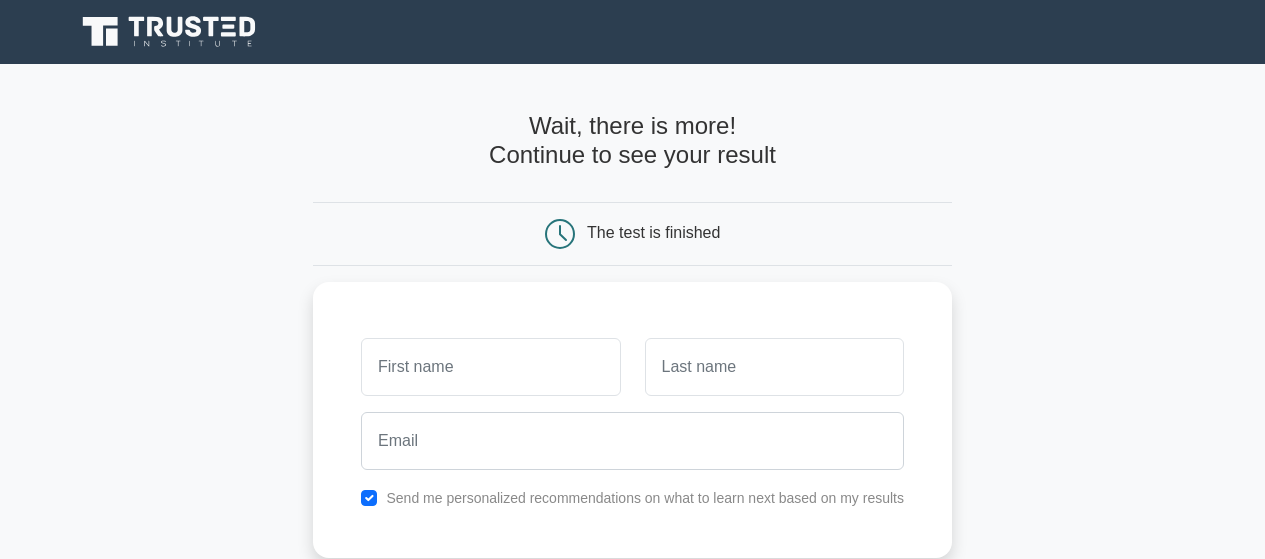 scroll, scrollTop: 181, scrollLeft: 0, axis: vertical 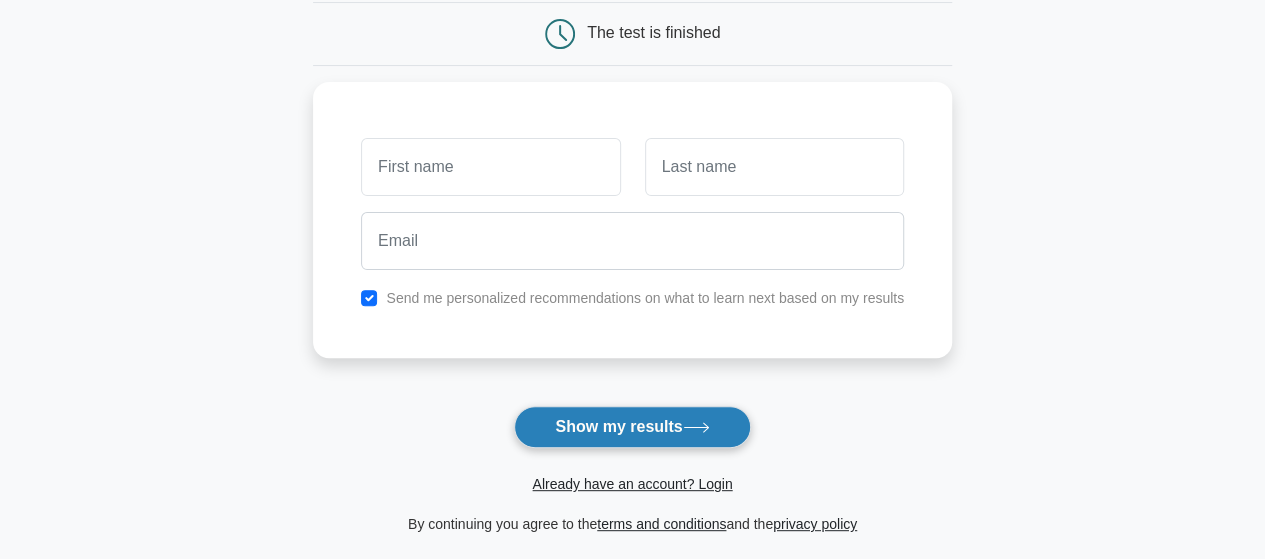 click on "Show my results" at bounding box center (632, 427) 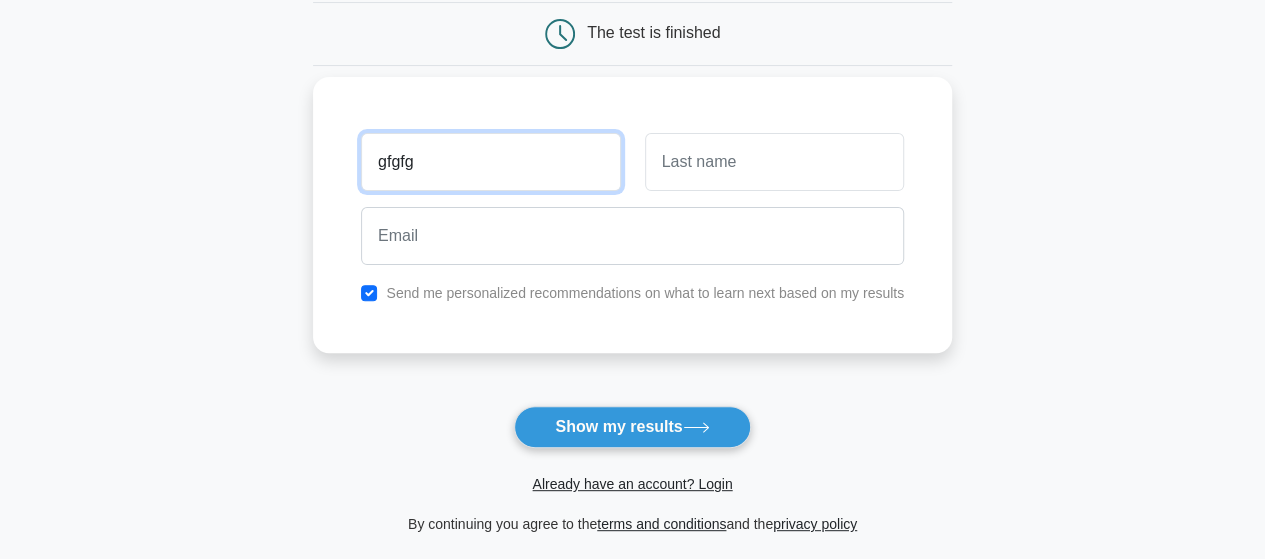 type on "gfgfg" 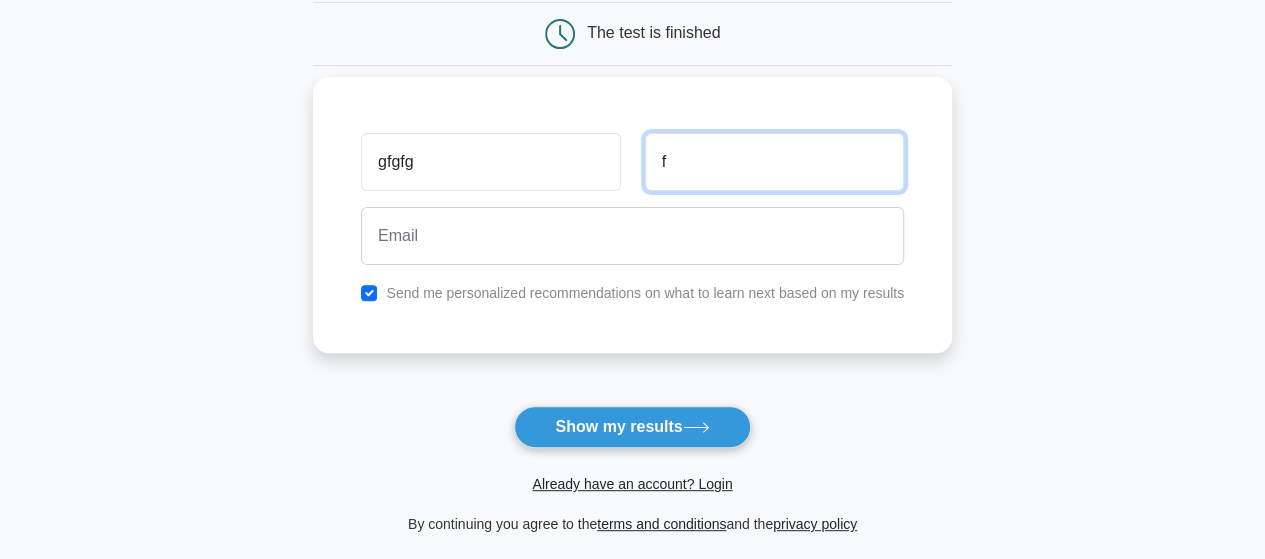 click on "f" at bounding box center (774, 162) 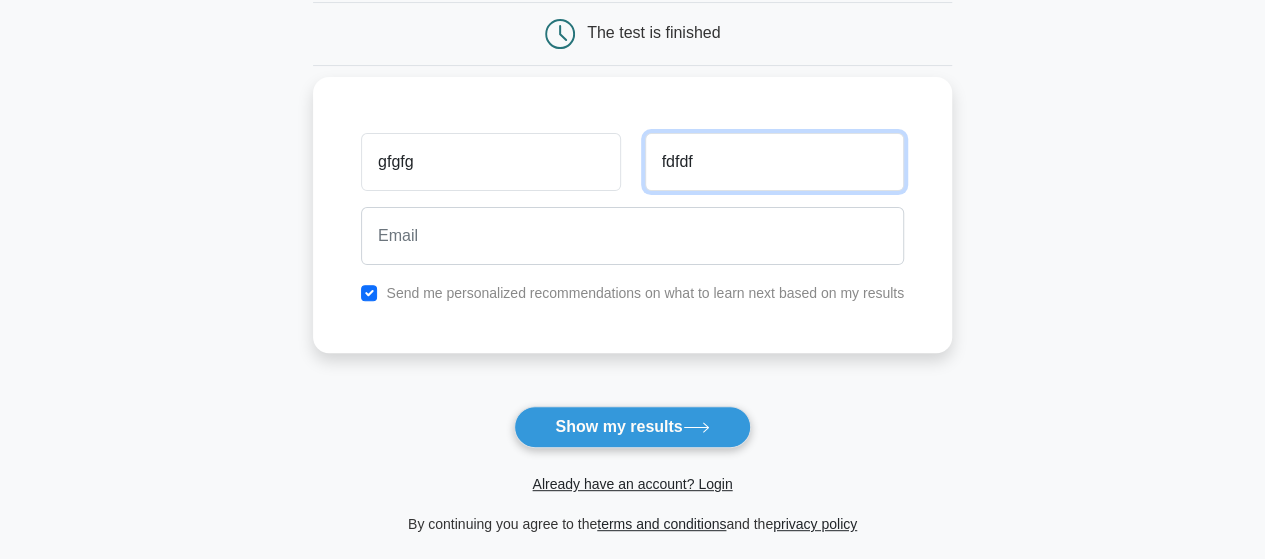 type on "fdfdf" 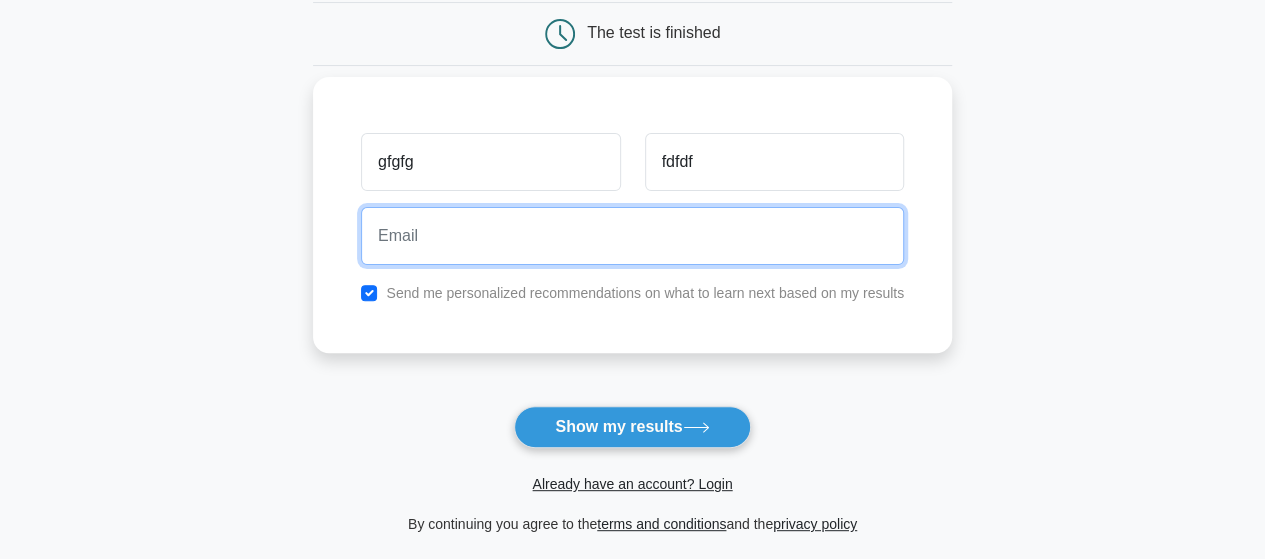 click at bounding box center (632, 236) 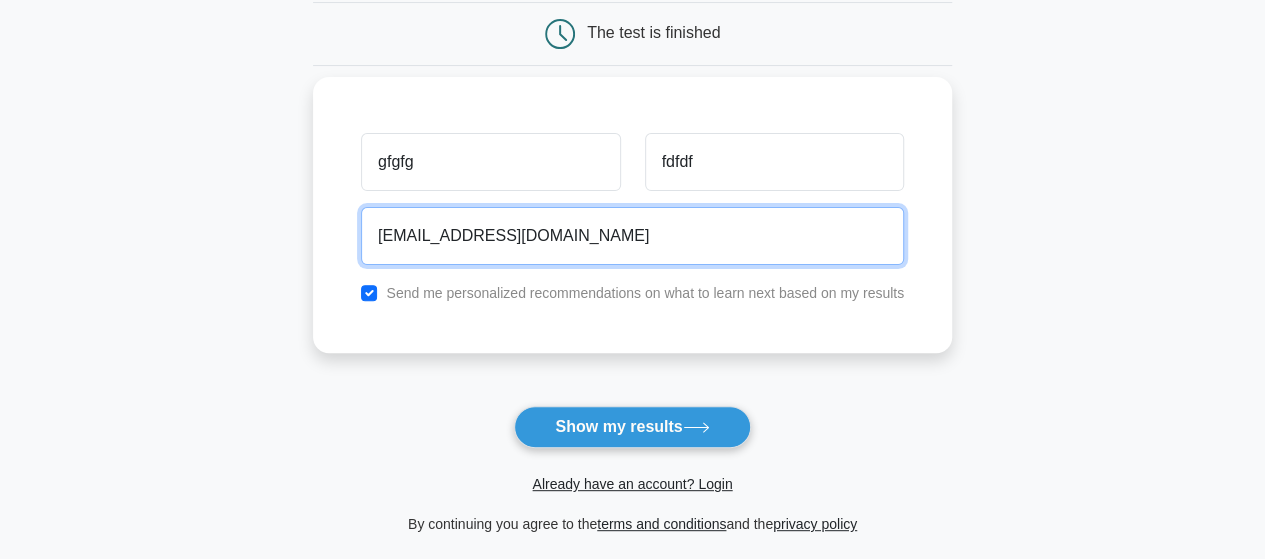 type on "[EMAIL_ADDRESS][DOMAIN_NAME]" 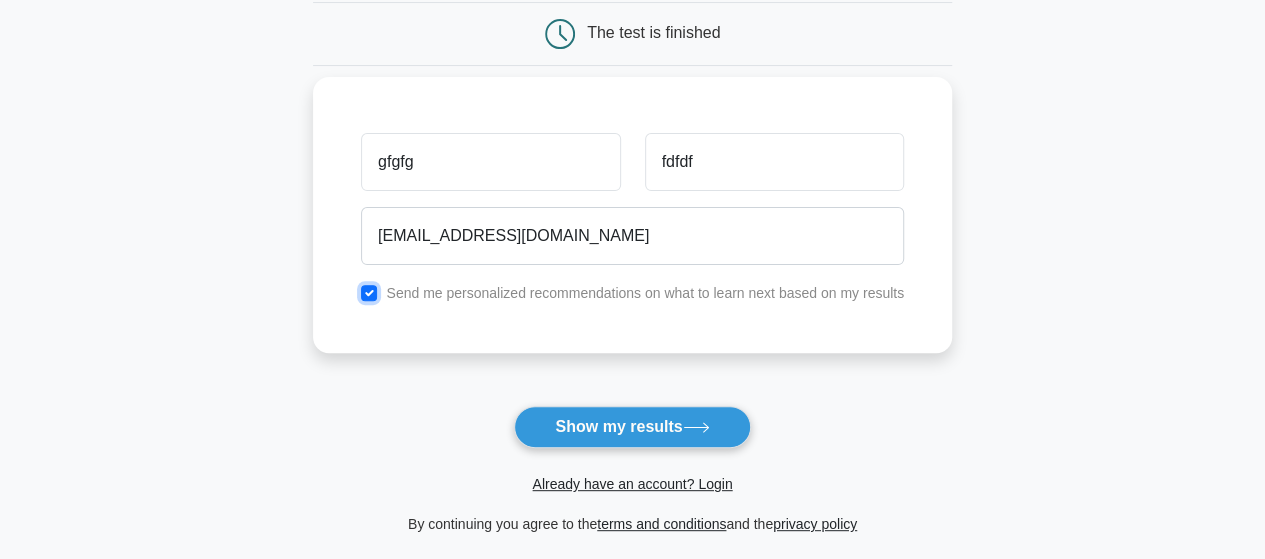 click at bounding box center (369, 293) 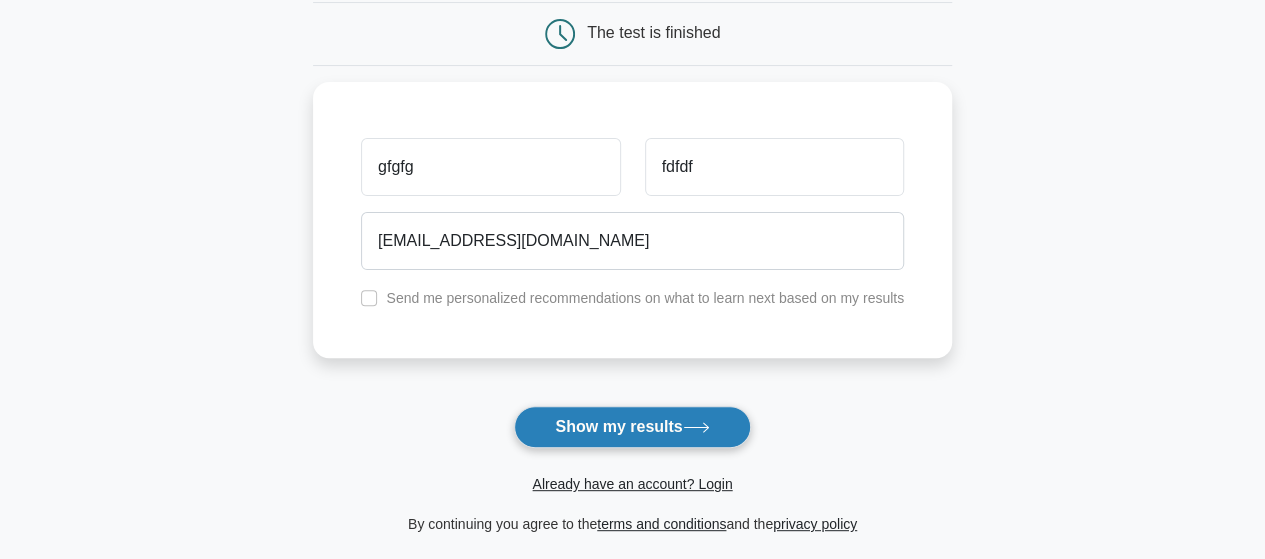 click on "Show my results" at bounding box center (632, 427) 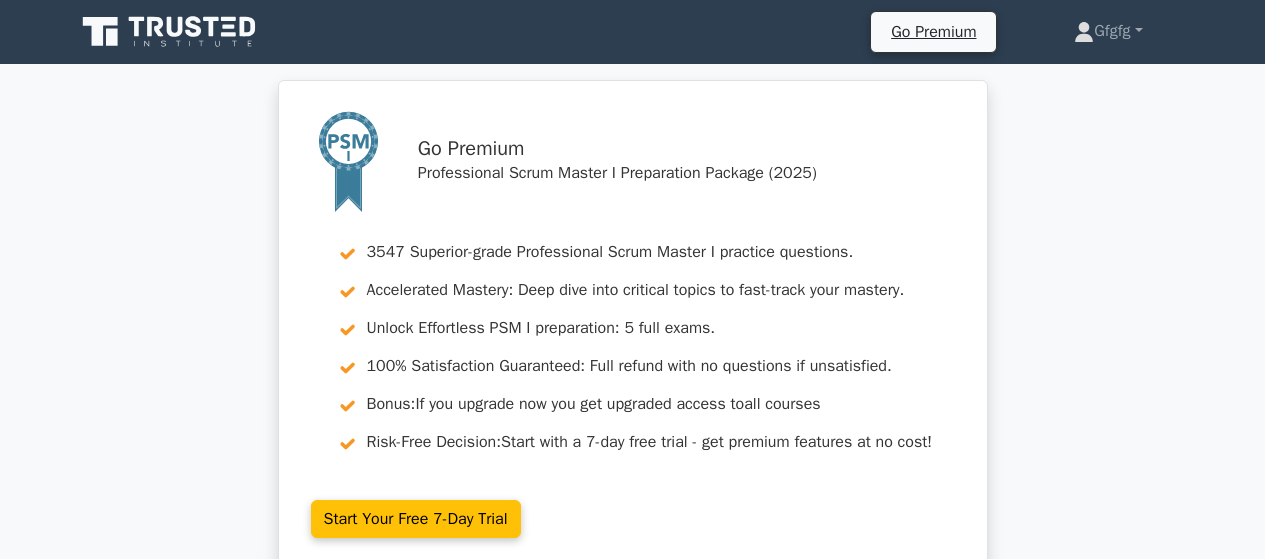 scroll, scrollTop: 0, scrollLeft: 0, axis: both 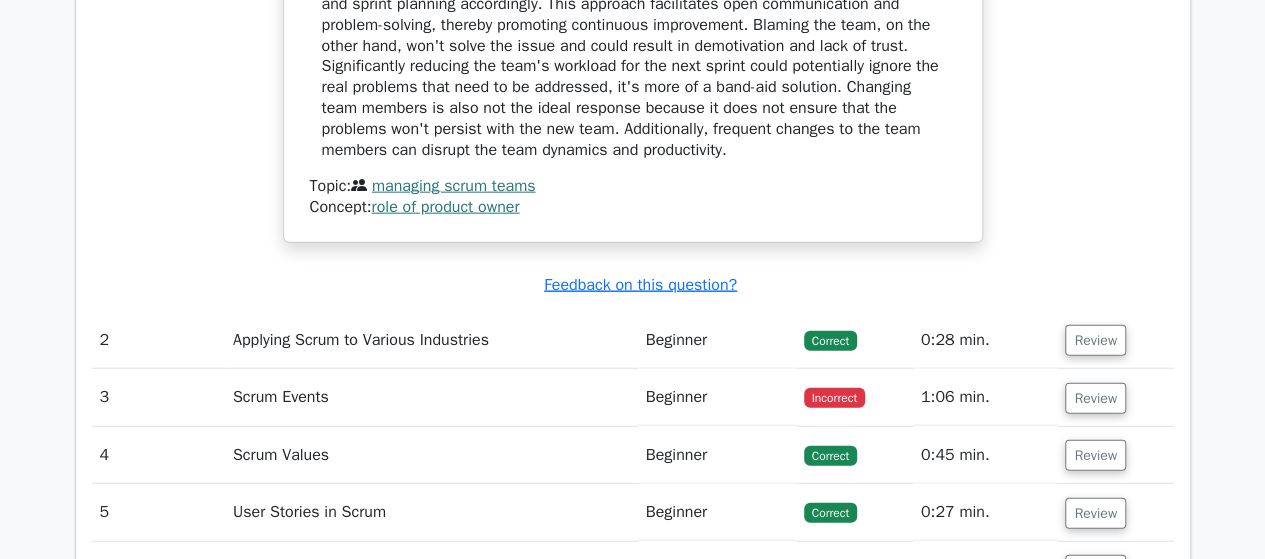click on "Scrum Events" at bounding box center (431, 397) 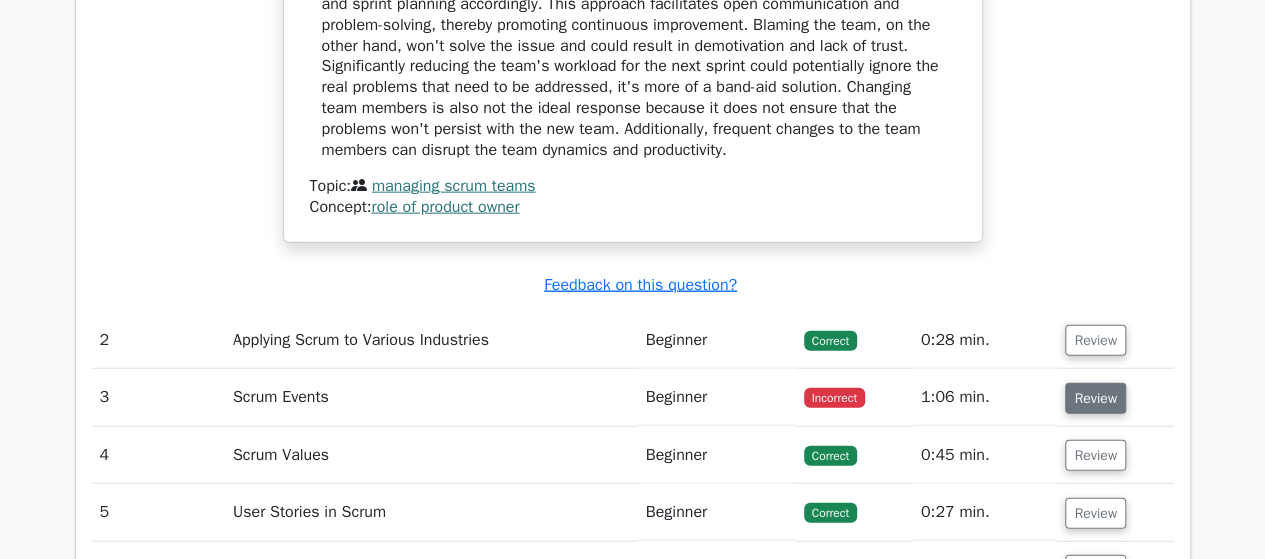 click on "Review" at bounding box center [1095, 398] 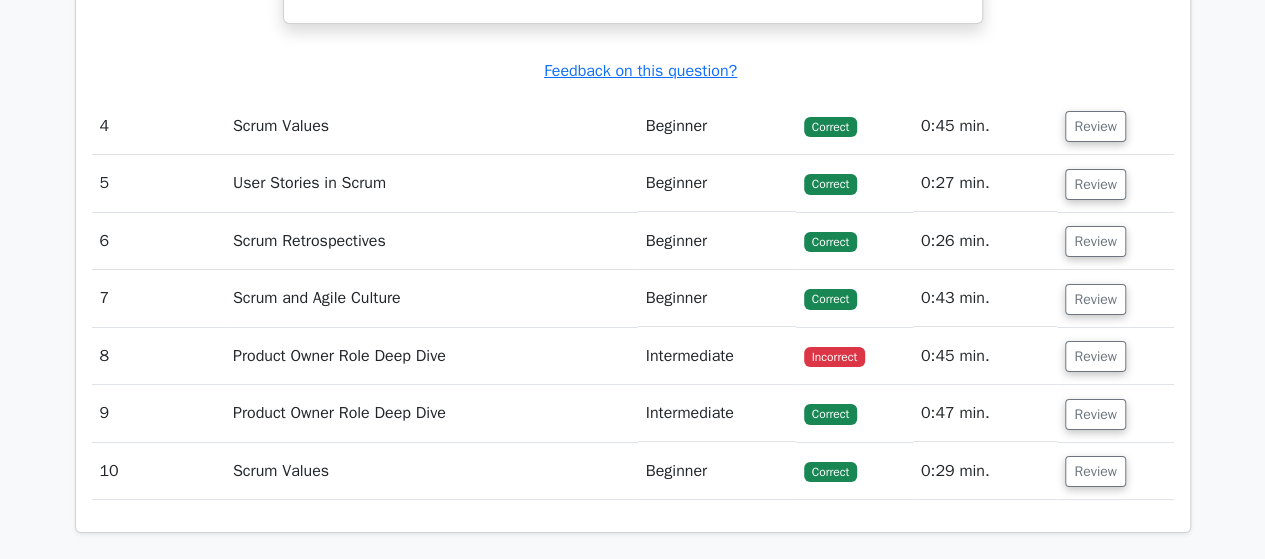scroll, scrollTop: 3704, scrollLeft: 0, axis: vertical 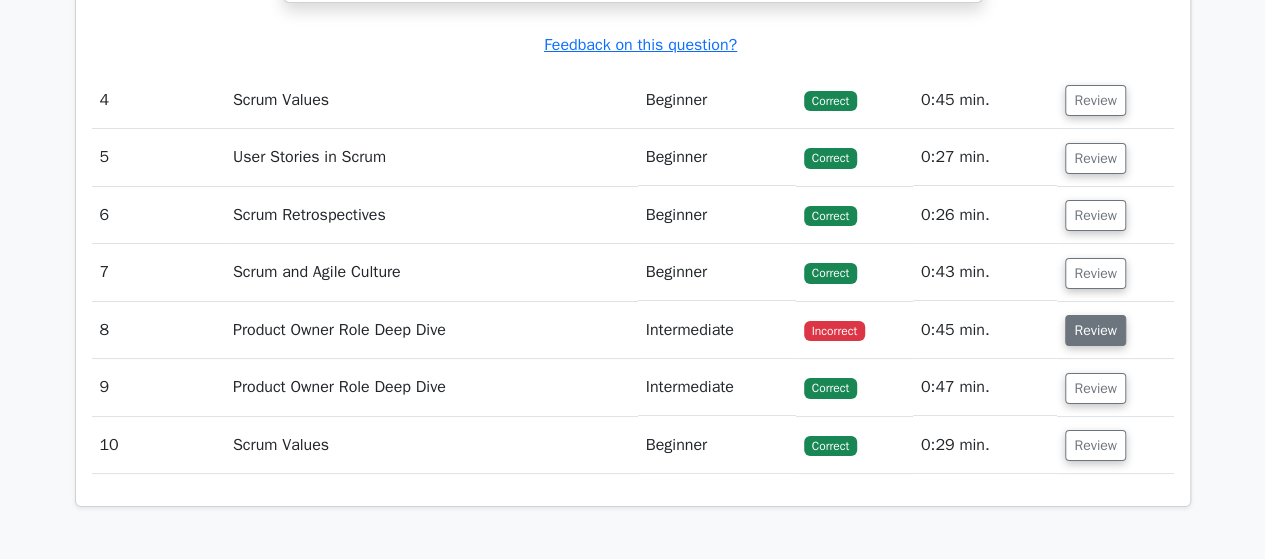click on "Review" at bounding box center [1095, 330] 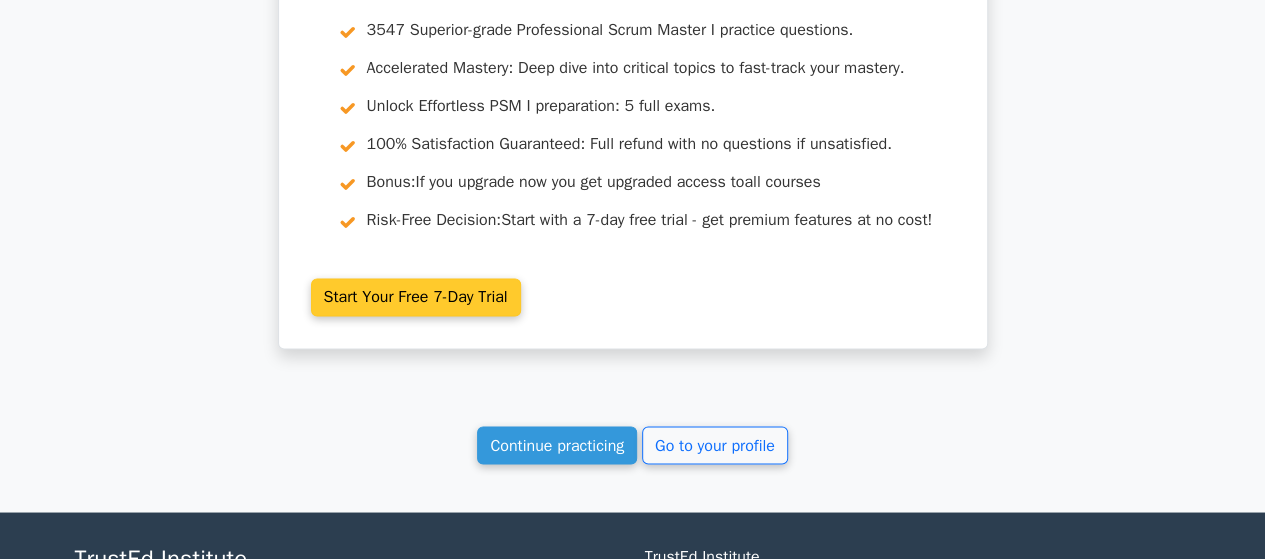 scroll, scrollTop: 5204, scrollLeft: 0, axis: vertical 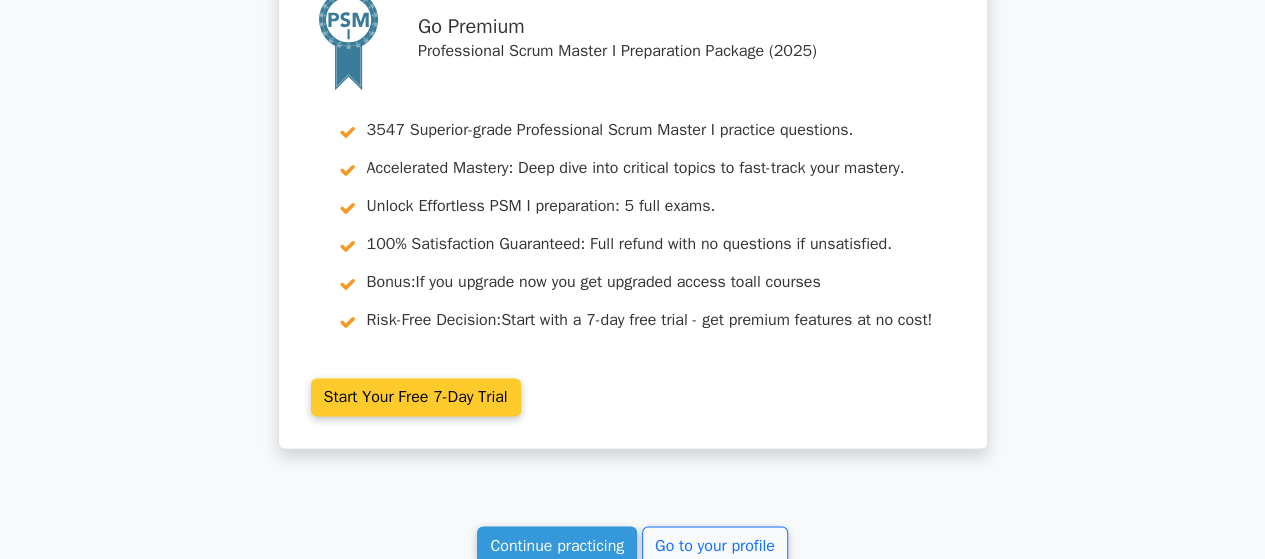 click on "Start Your Free 7-Day Trial" at bounding box center (416, 397) 